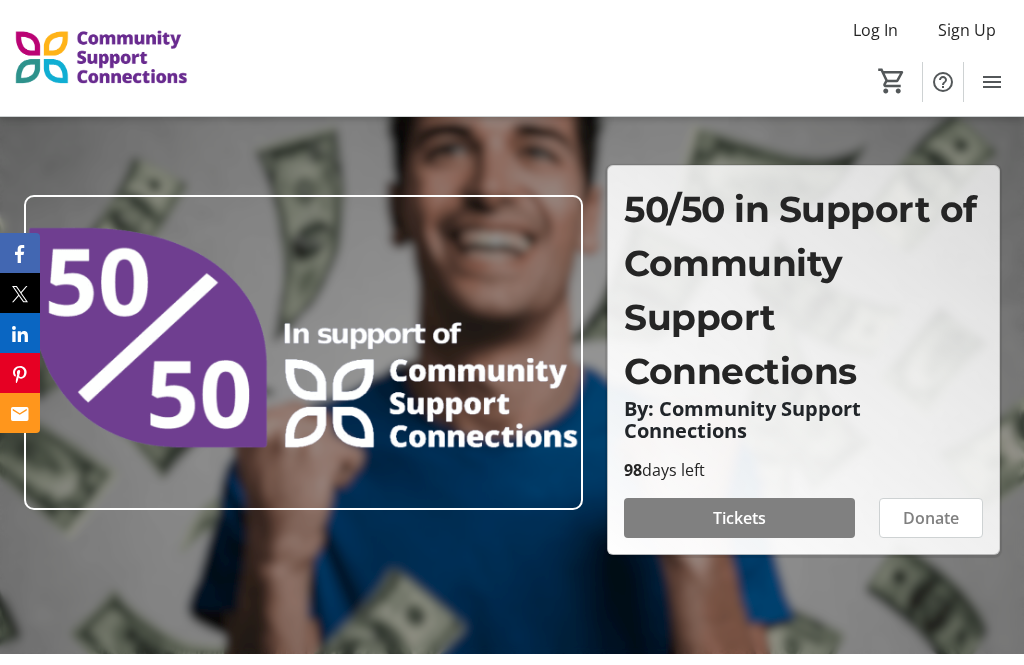 scroll, scrollTop: 118, scrollLeft: 0, axis: vertical 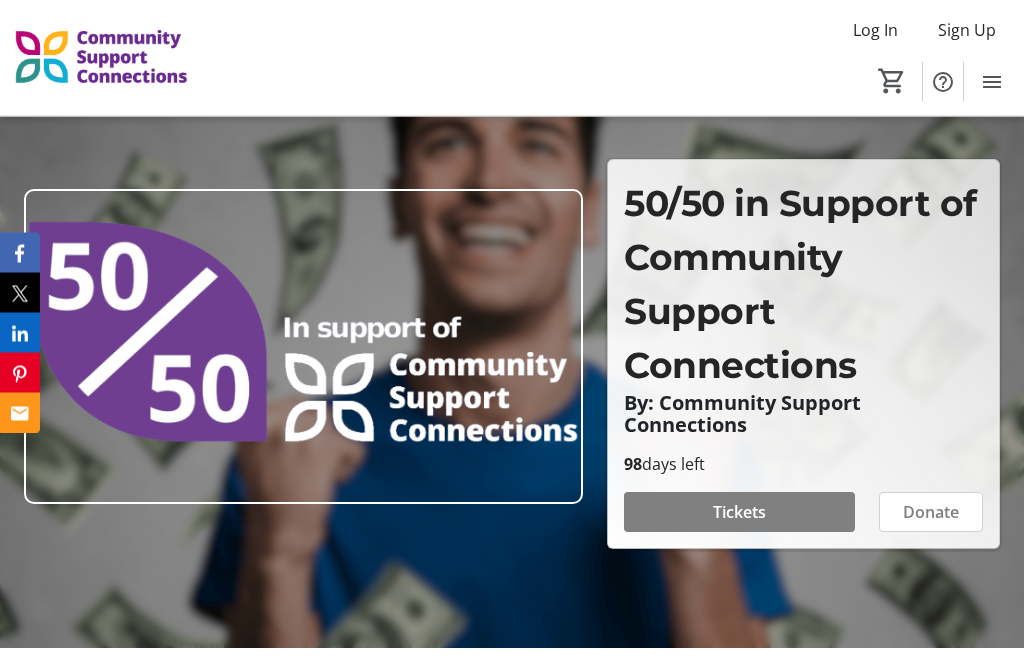 click on "Tickets" at bounding box center [739, 513] 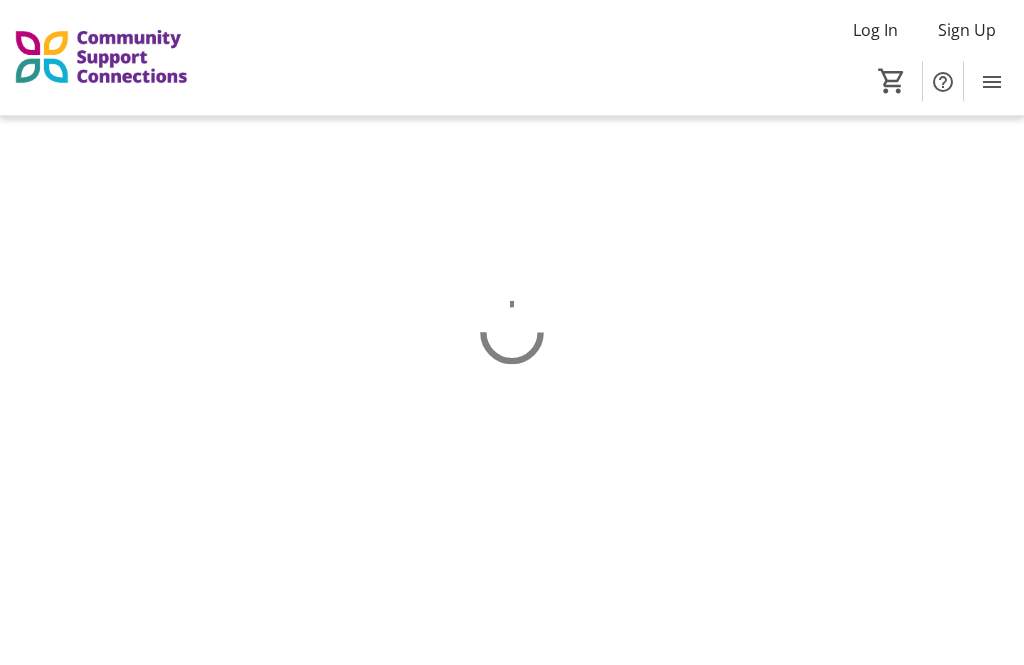 scroll, scrollTop: 0, scrollLeft: 0, axis: both 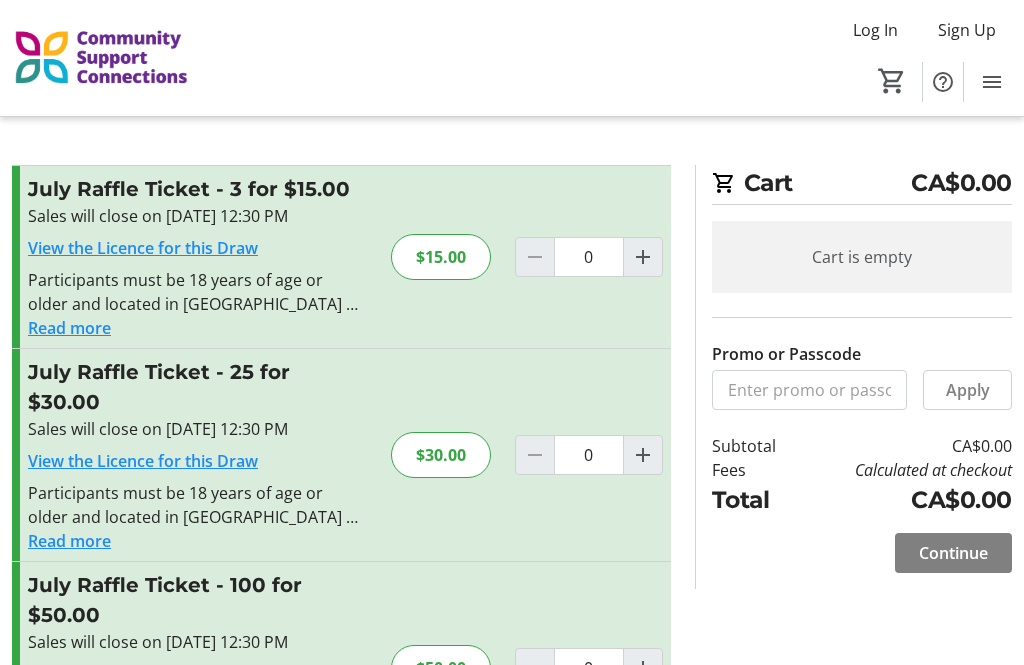 click 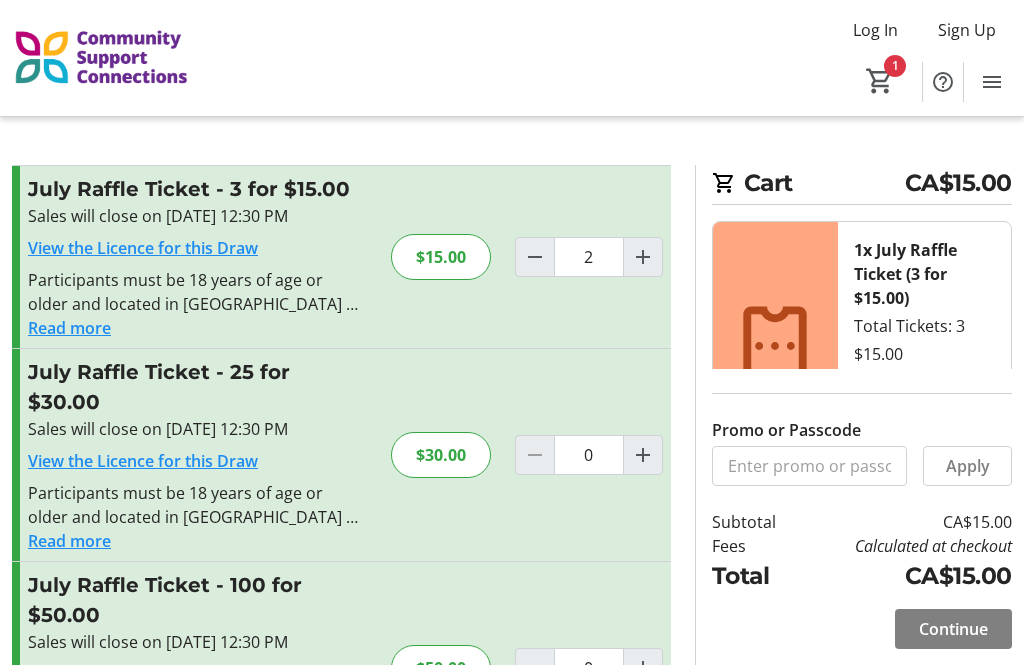 type on "1" 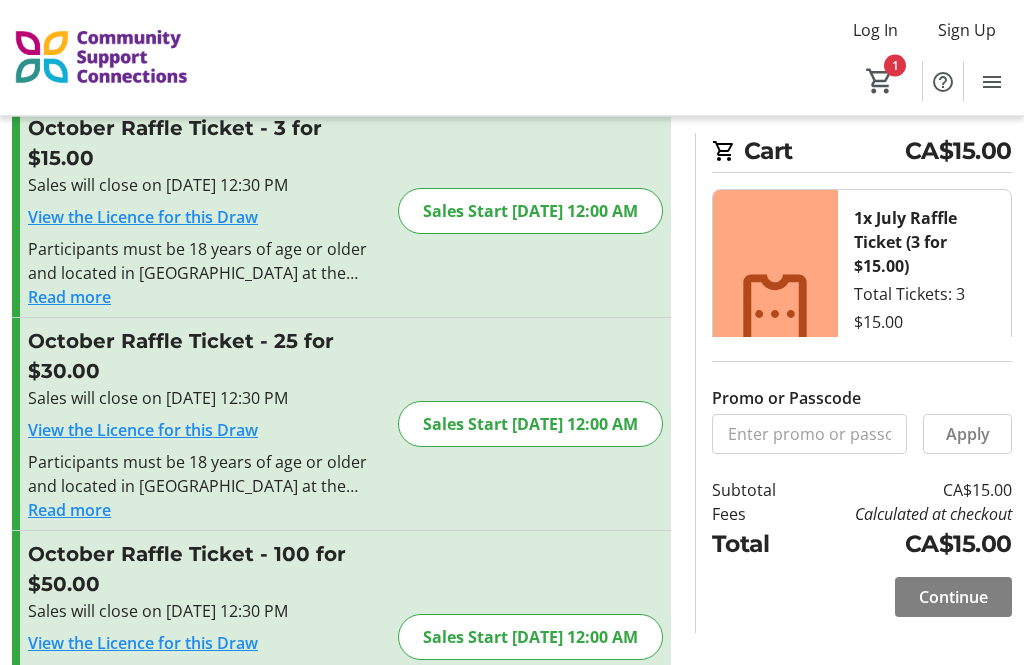 scroll, scrollTop: 671, scrollLeft: 0, axis: vertical 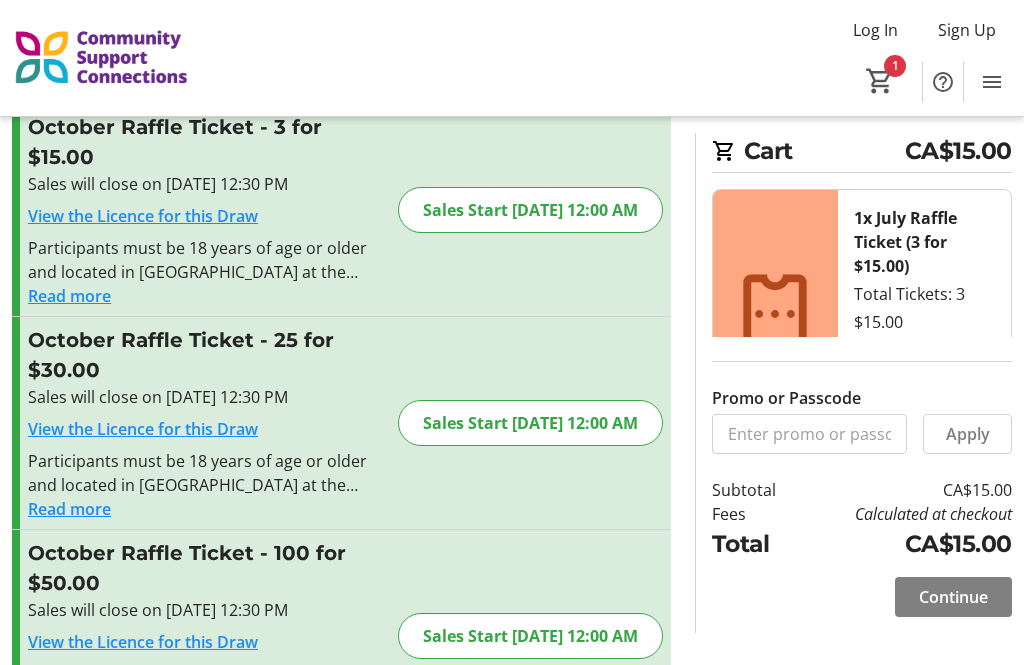 click on "Continue" 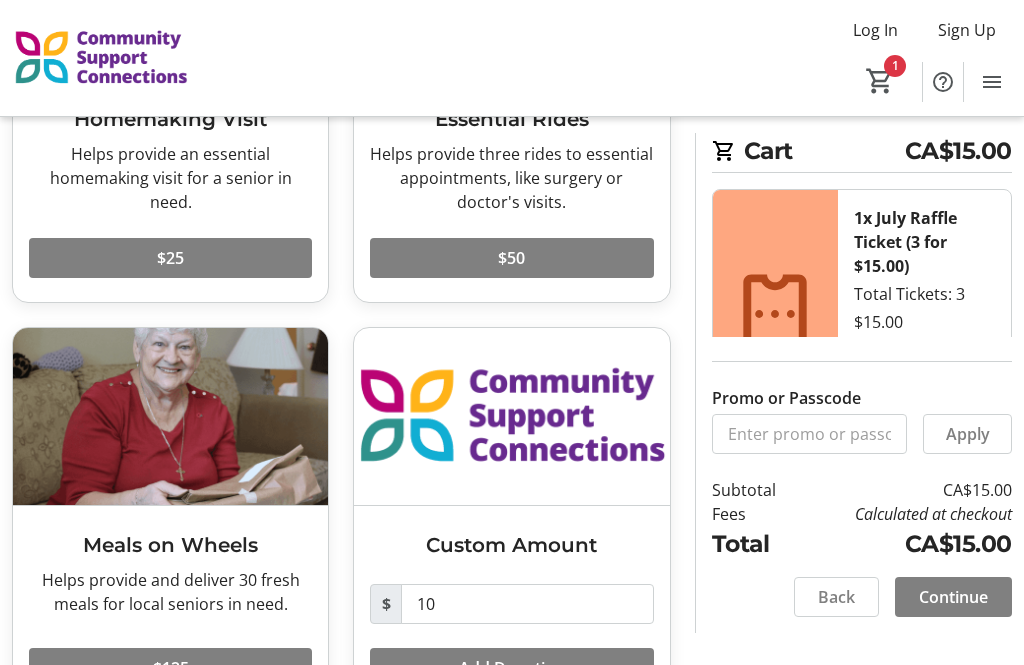 scroll, scrollTop: 331, scrollLeft: 0, axis: vertical 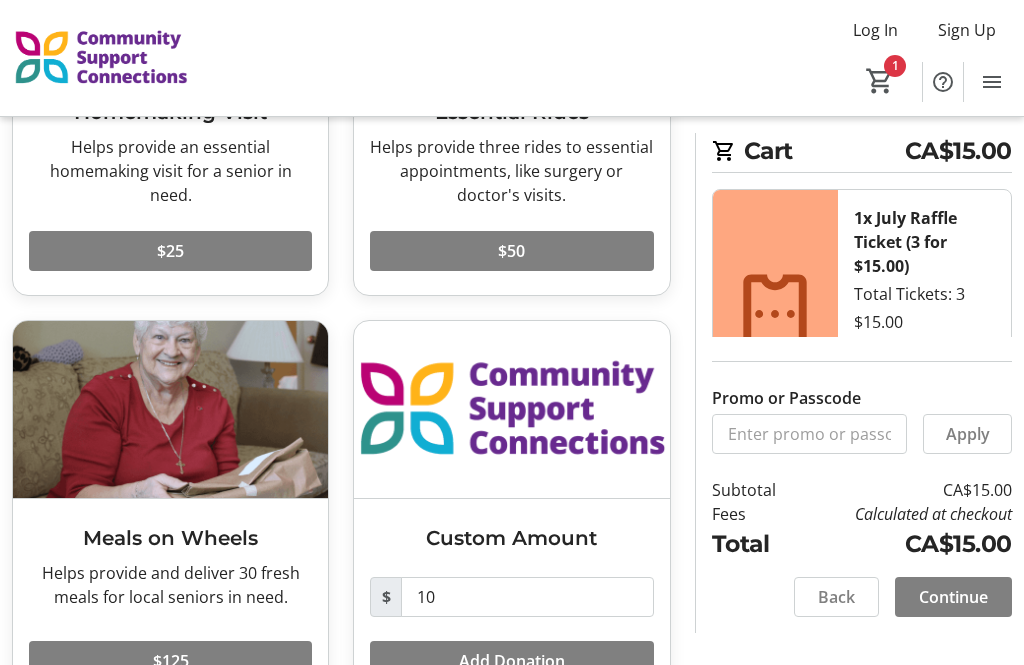 click on "Continue" 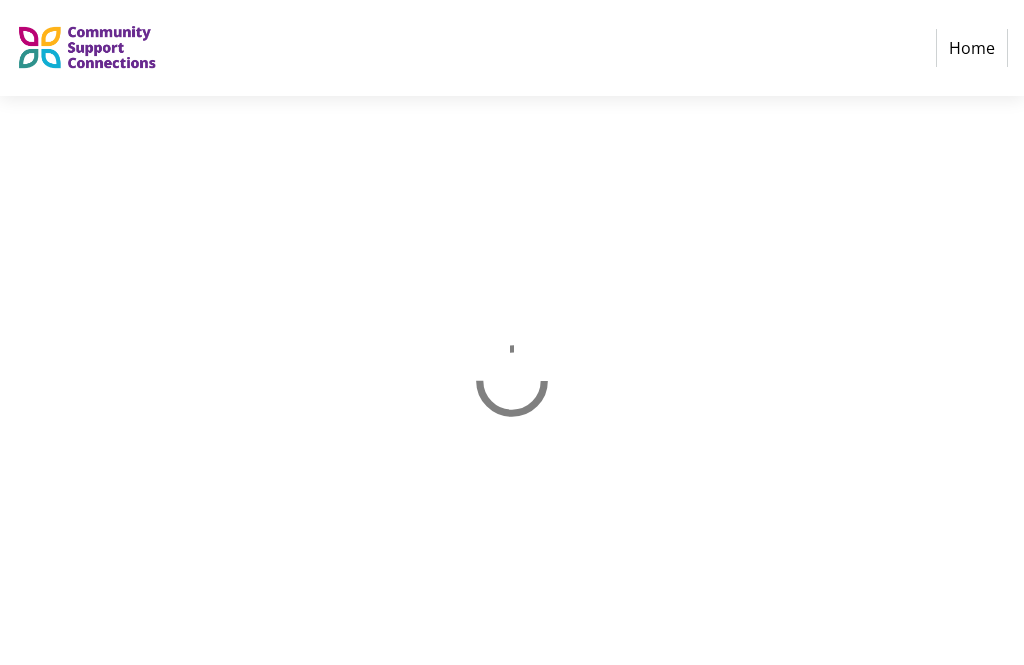 scroll, scrollTop: 0, scrollLeft: 0, axis: both 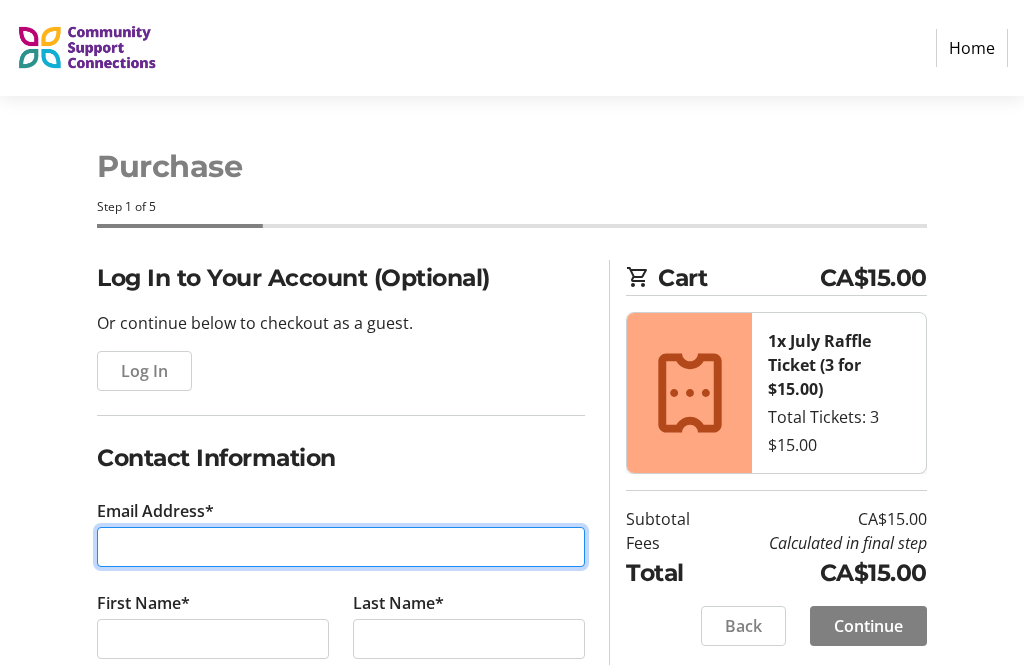 click on "Email Address*" at bounding box center [341, 547] 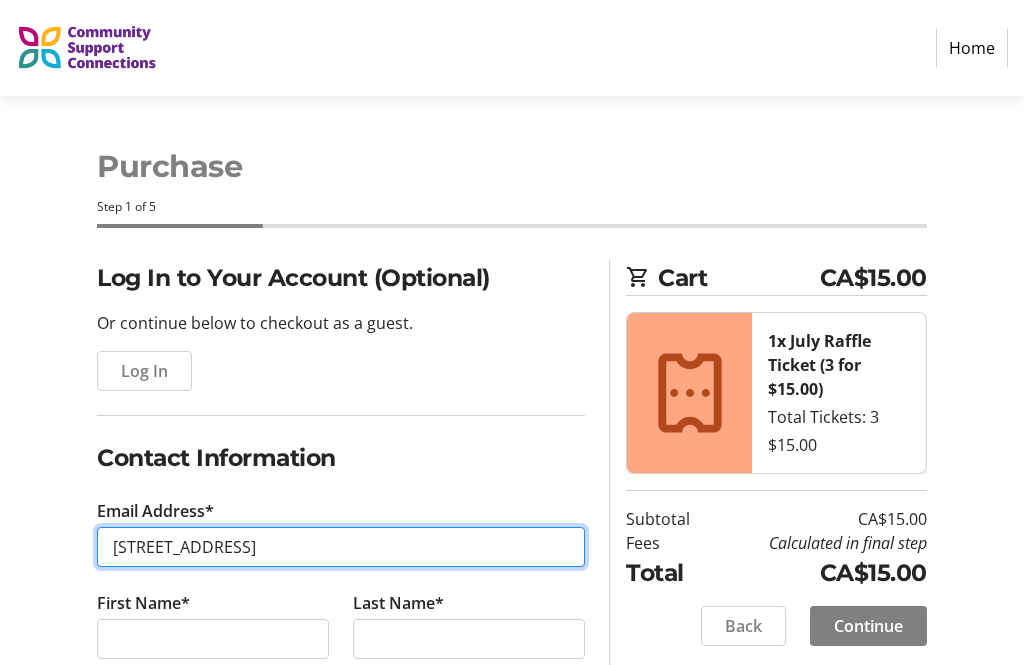 type on "[STREET_ADDRESS]" 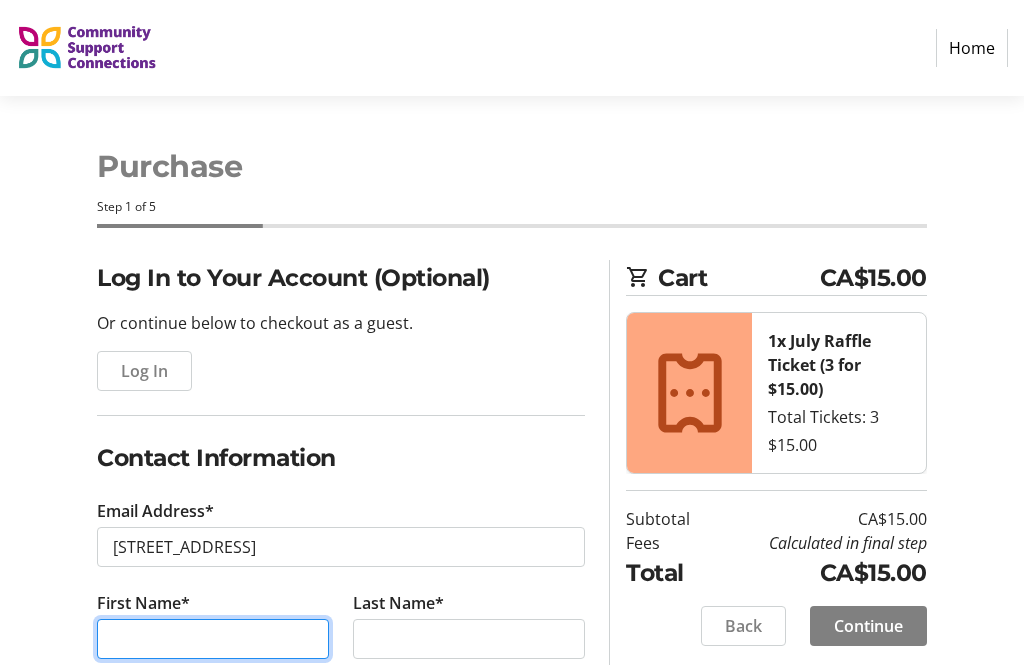 click on "First Name*" 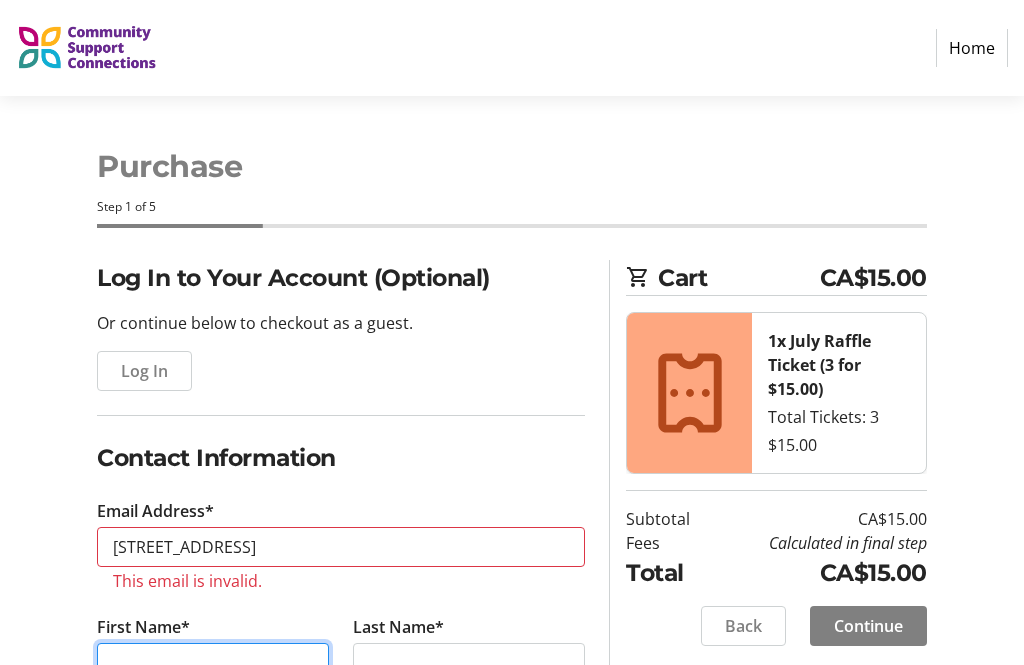 scroll, scrollTop: 268, scrollLeft: 0, axis: vertical 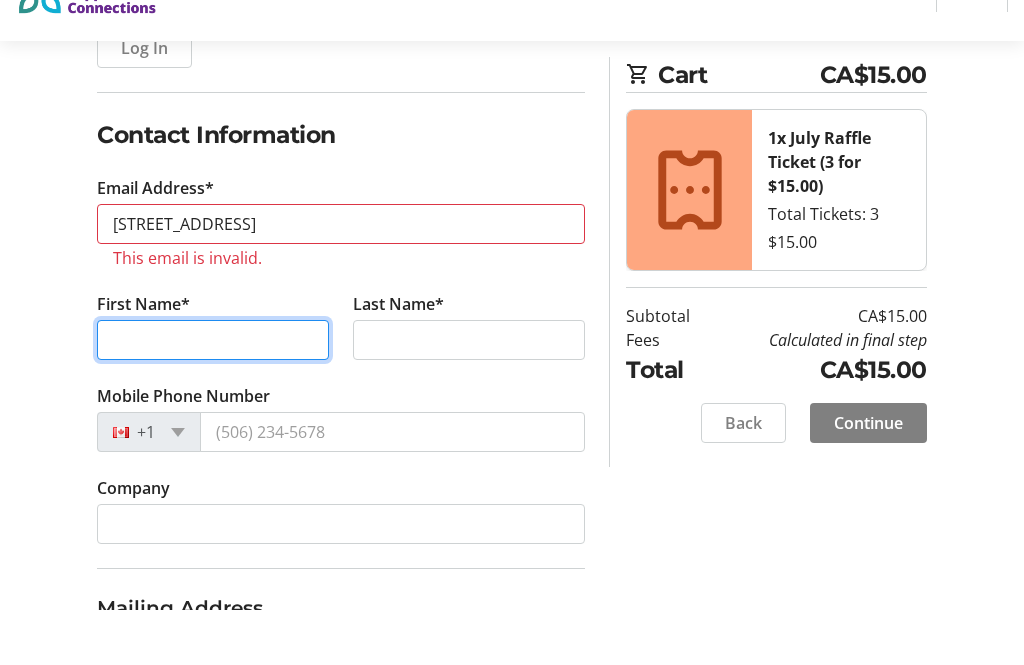 type on "J" 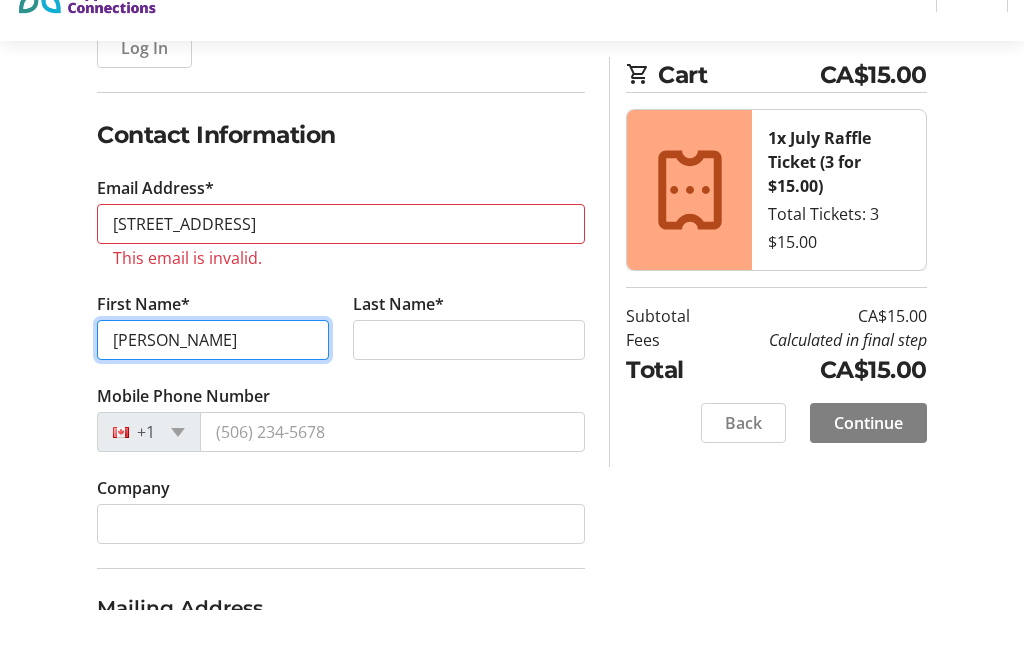 type on "[PERSON_NAME]" 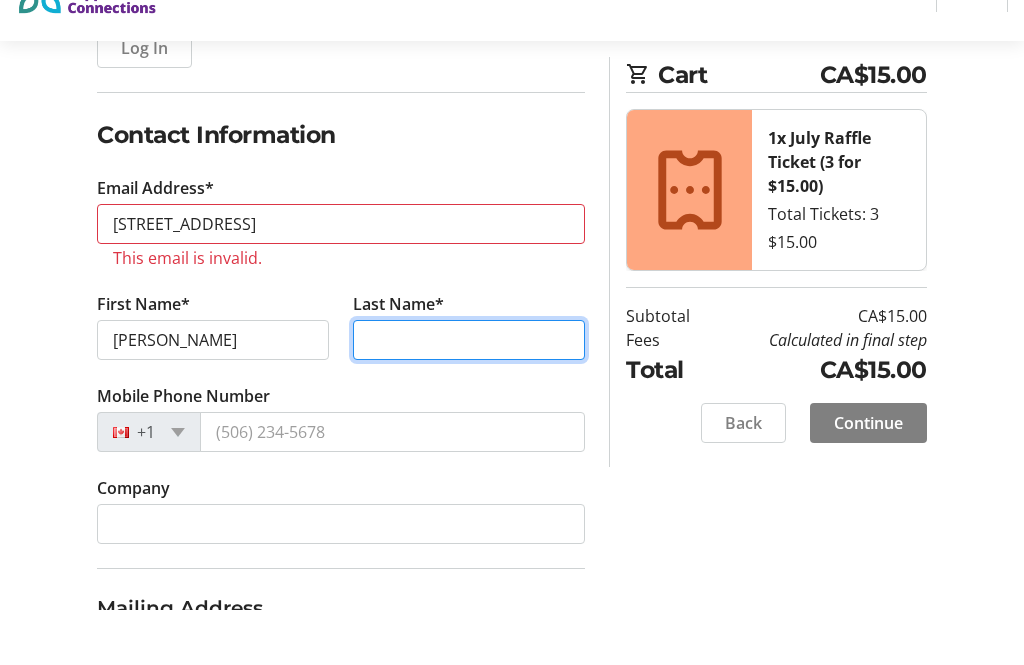 click on "Last Name*" at bounding box center (469, 395) 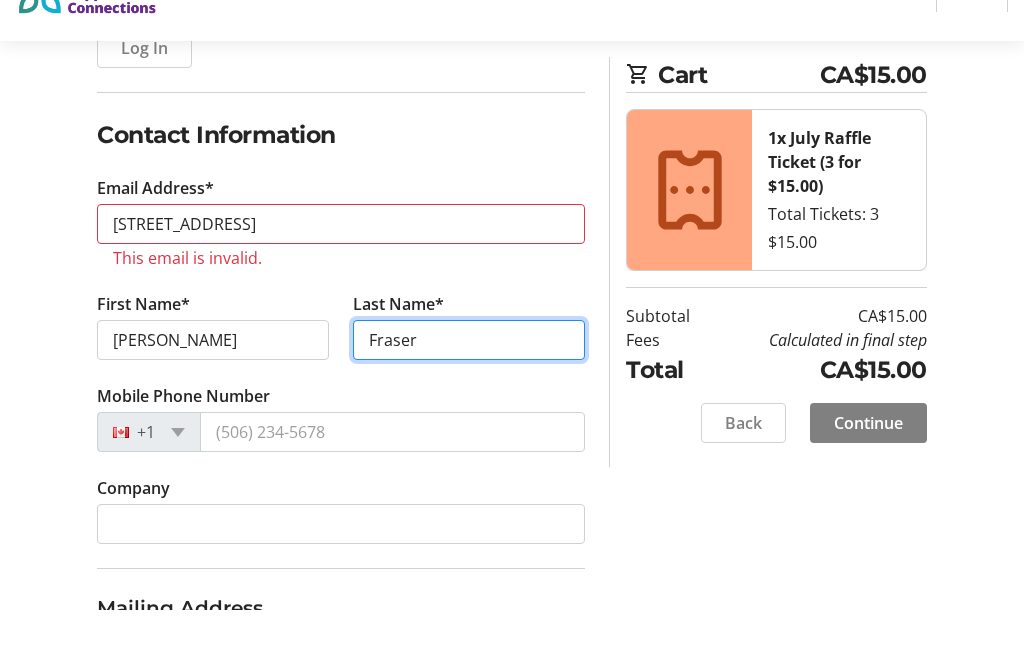 type on "Fraser" 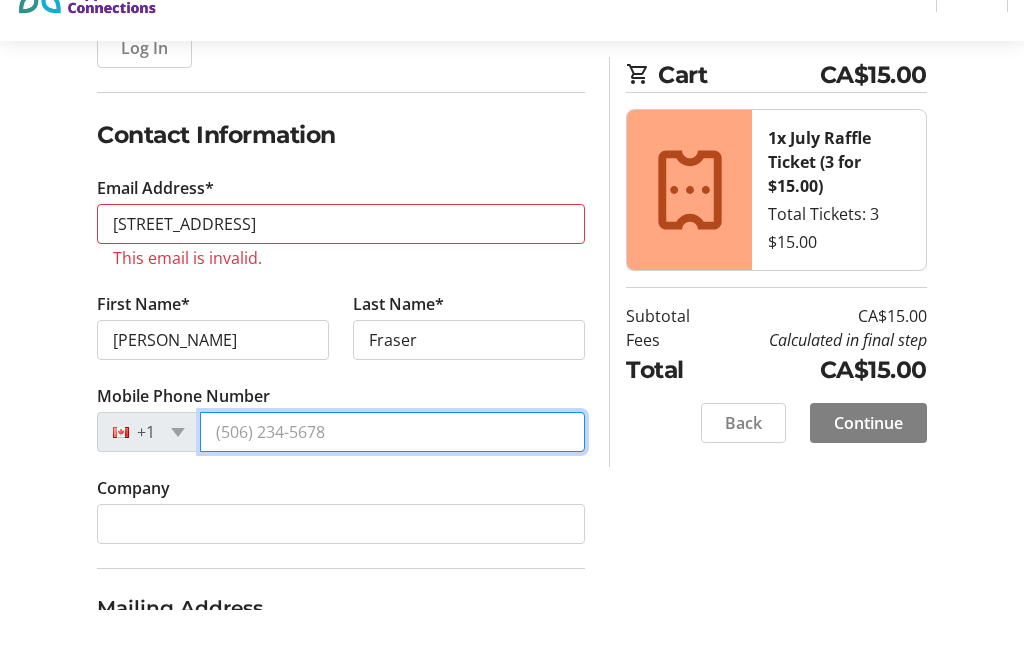 click on "Mobile Phone Number" at bounding box center [392, 487] 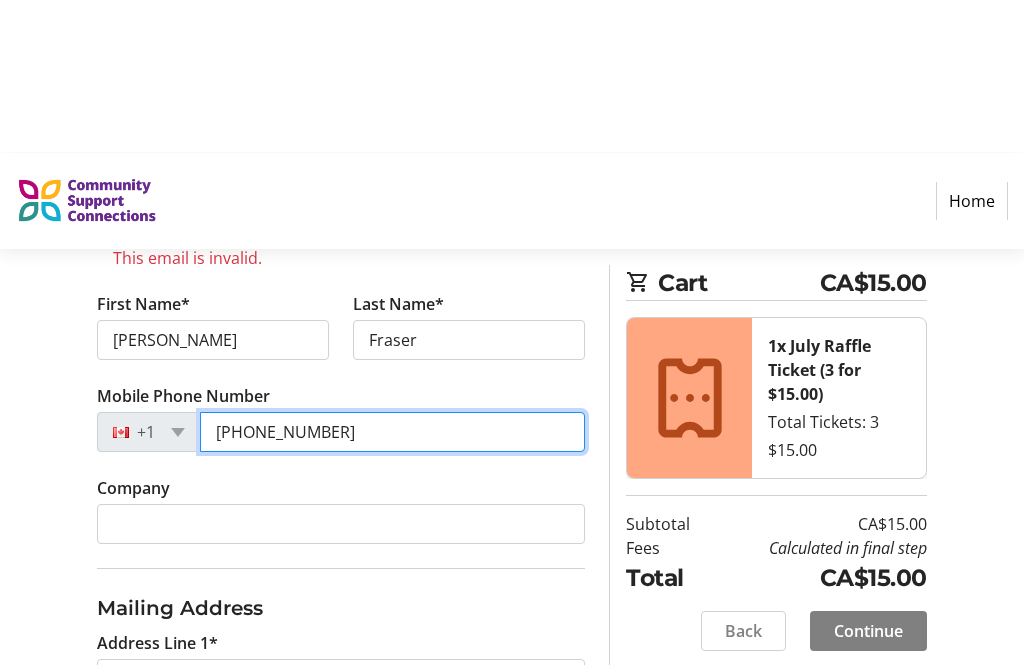scroll, scrollTop: 476, scrollLeft: 0, axis: vertical 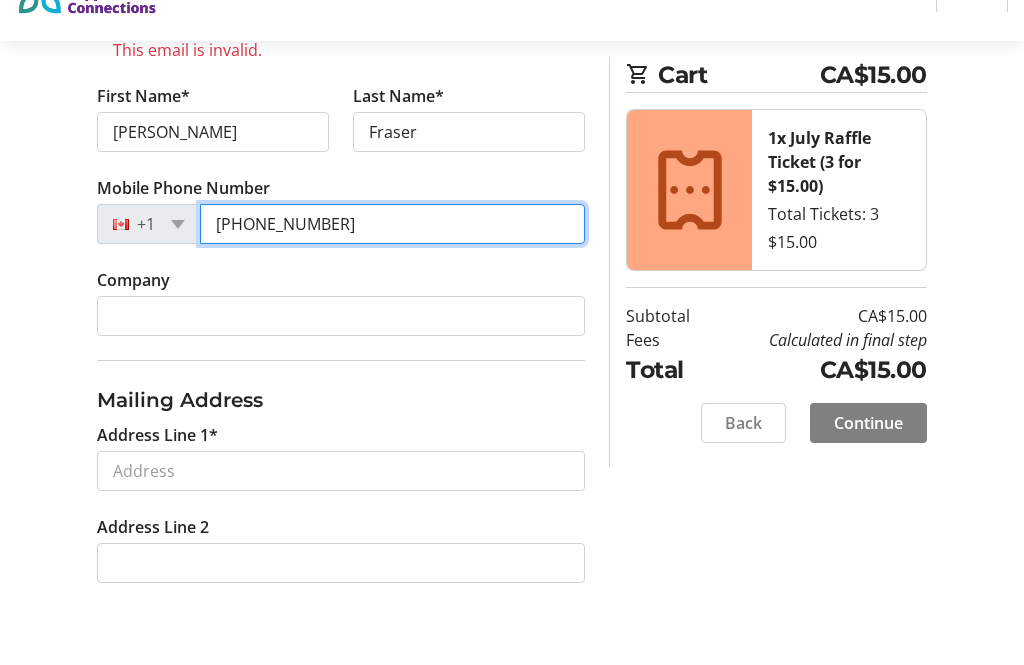 type on "[PHONE_NUMBER]" 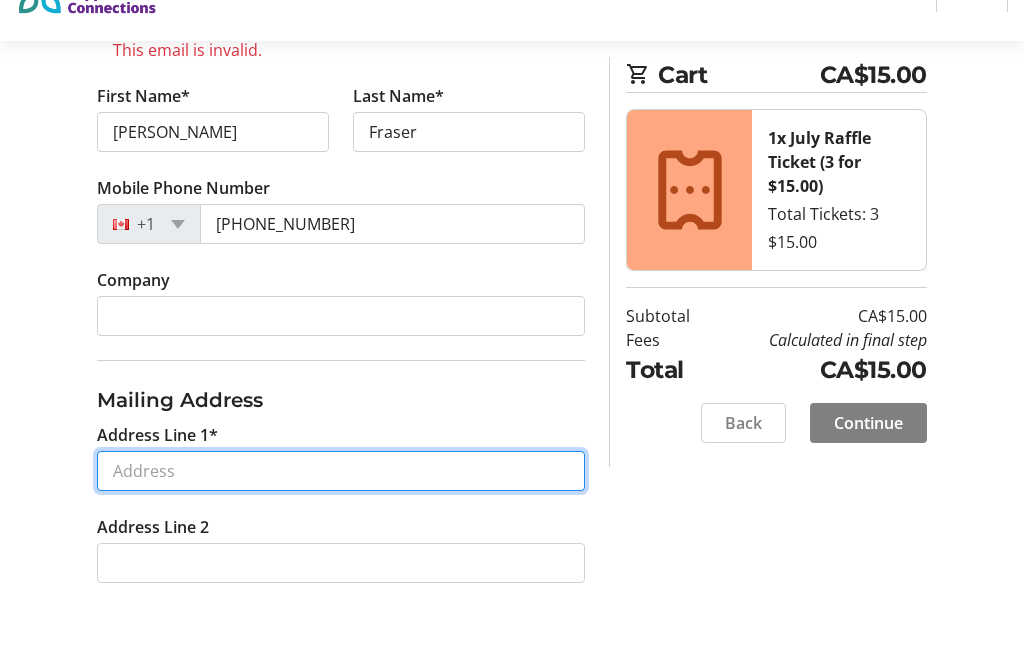 click on "Address Line 1*" at bounding box center [341, 526] 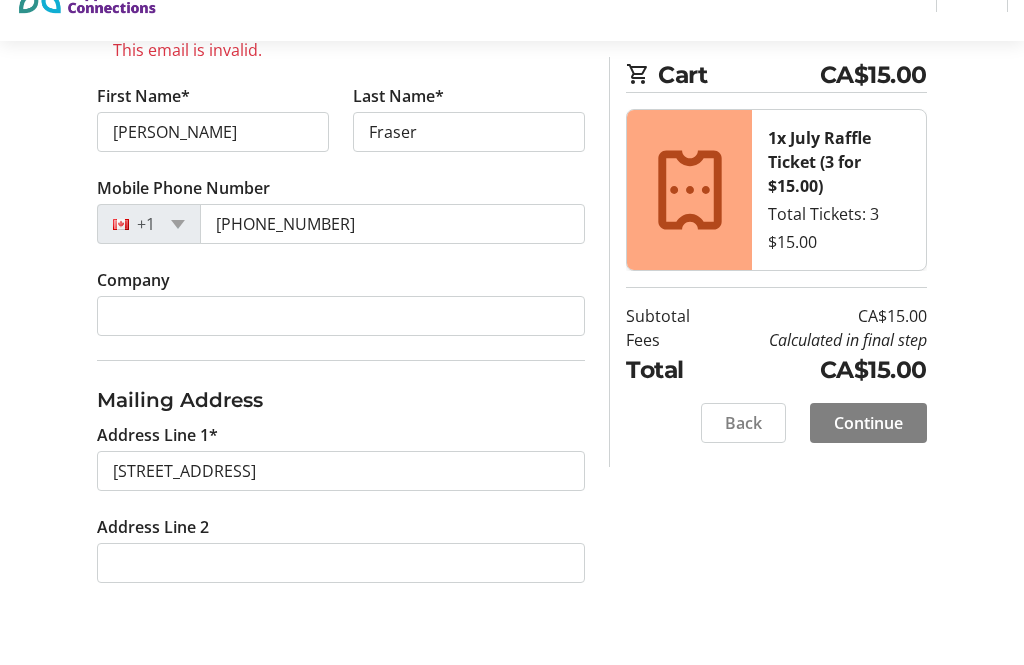 type on "[STREET_ADDRESS]" 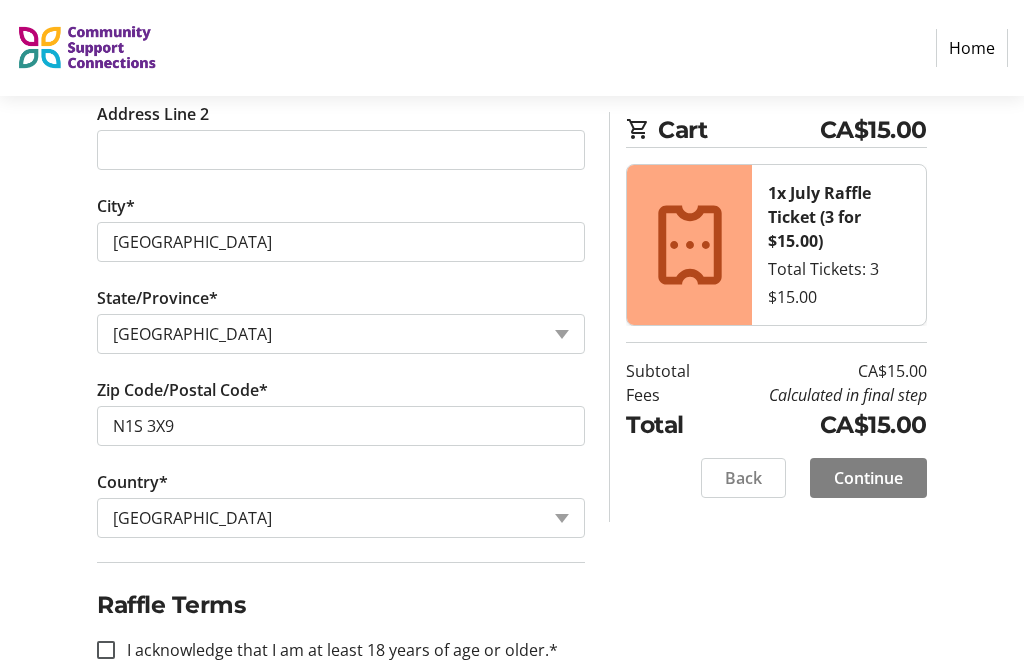 scroll, scrollTop: 943, scrollLeft: 0, axis: vertical 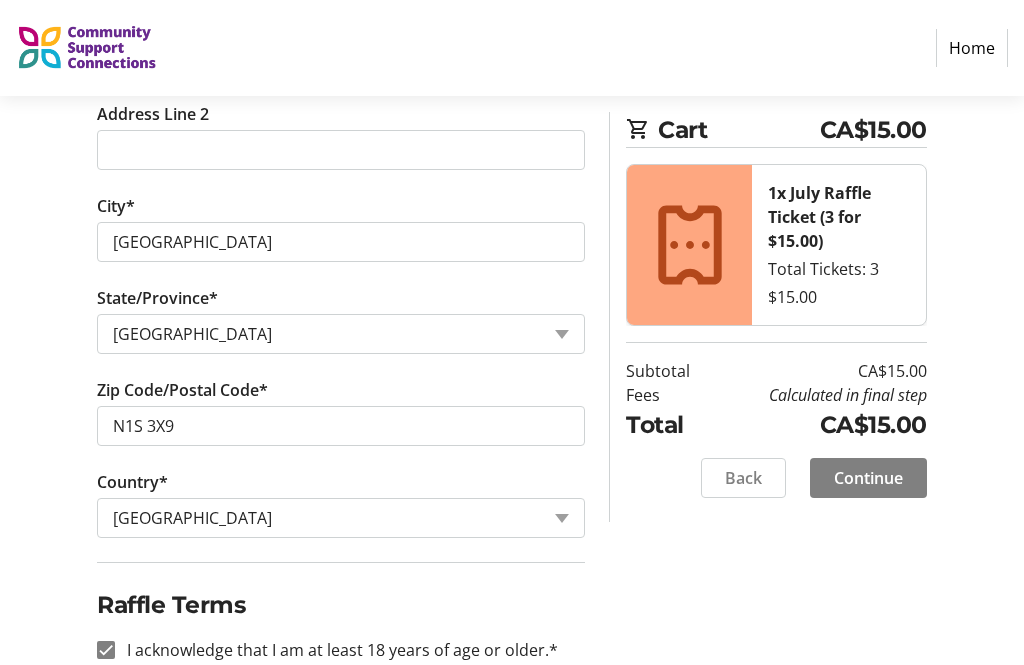 checkbox on "true" 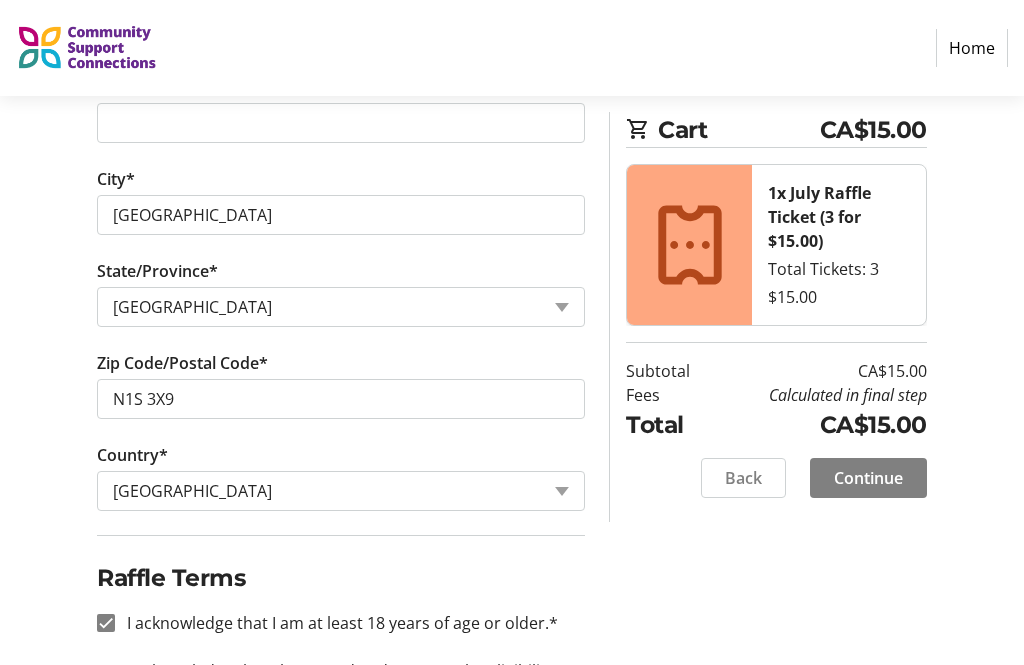 scroll, scrollTop: 1041, scrollLeft: 0, axis: vertical 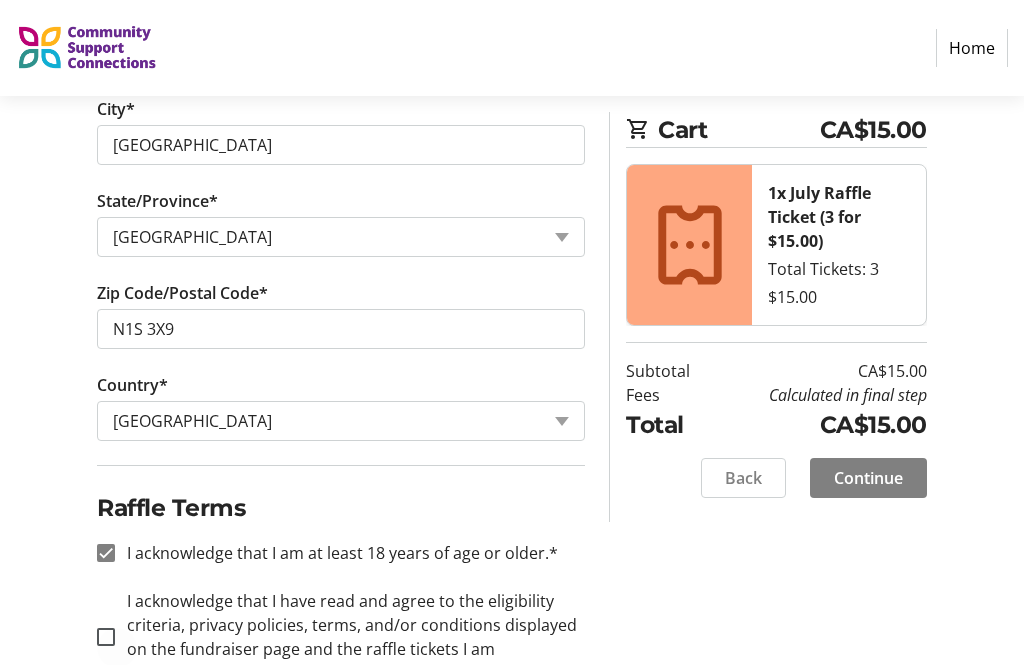 click at bounding box center (106, 637) 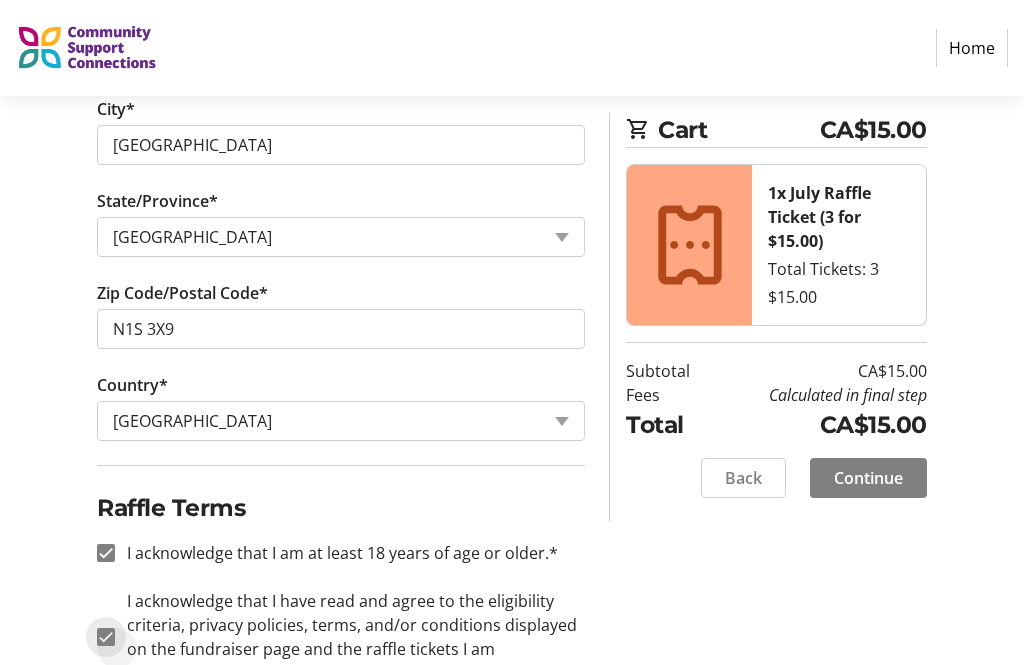 checkbox on "true" 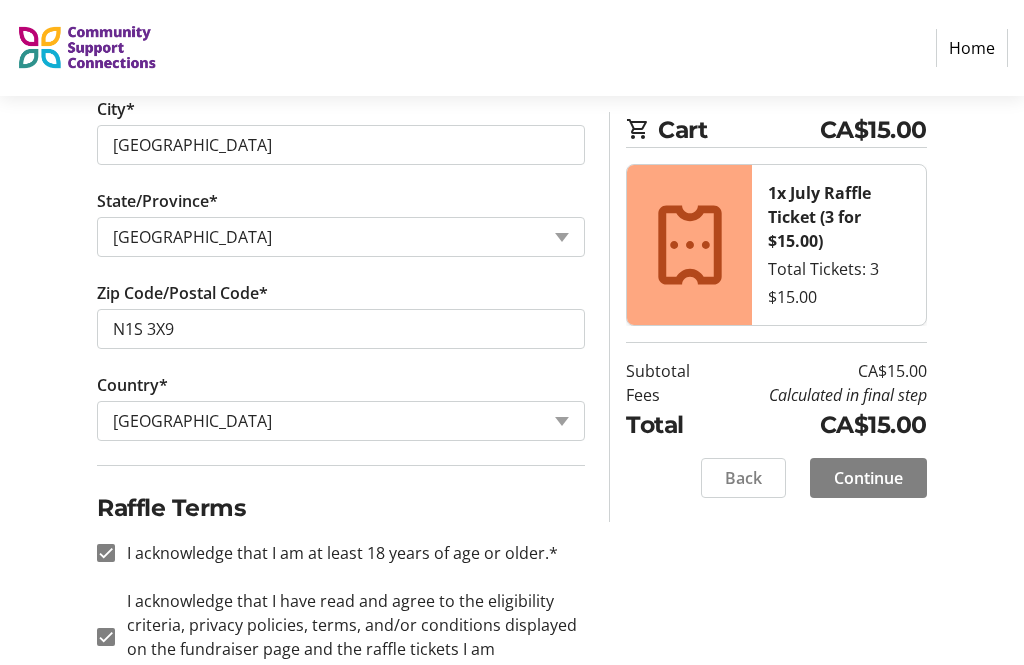 click on "Continue" 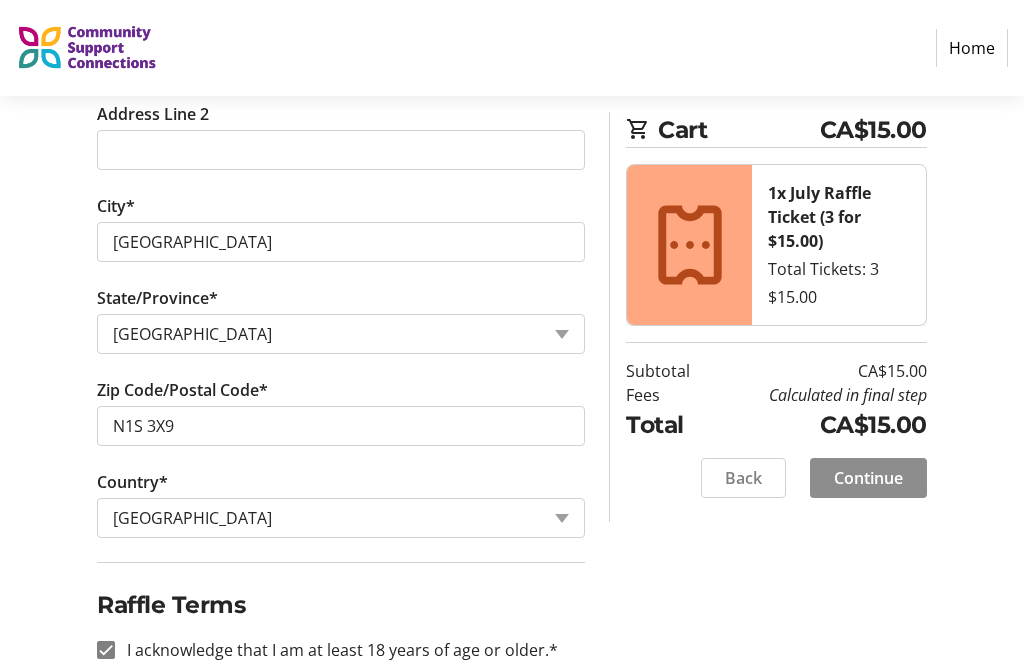 click on "Home  Purchase Step 1 of 5 Cart CA$15.00 1x July Raffle Ticket (3 for $15.00) Total Tickets: 3  $15.00  Subtotal  CA$15.00  Fees  Calculated in final step  Total  CA$15.00   Close  Log In to Your Account (Optional) Or continue below to checkout as a guest.  Log In  Contact Information Email Address* [STREET_ADDRESS] This email is invalid. First Name* [PERSON_NAME] Last Name* [PERSON_NAME]  Mobile Phone Number  [PHONE_NUMBER]  Company  Mailing Address  Address Line 1*  [GEOGRAPHIC_DATA]  Address Line [GEOGRAPHIC_DATA]*  [GEOGRAPHIC_DATA]/Province*  State or Province  State or Province   [GEOGRAPHIC_DATA]   [GEOGRAPHIC_DATA]   [GEOGRAPHIC_DATA]   [GEOGRAPHIC_DATA]   [GEOGRAPHIC_DATA]   [GEOGRAPHIC_DATA]   [GEOGRAPHIC_DATA]   [PERSON_NAME][GEOGRAPHIC_DATA]   [GEOGRAPHIC_DATA]   [GEOGRAPHIC_DATA]   [GEOGRAPHIC_DATA]   [GEOGRAPHIC_DATA]   [GEOGRAPHIC_DATA]   Zip Code/Postal Code*  N1S 3X9  Country*  Country Country  [GEOGRAPHIC_DATA]   [GEOGRAPHIC_DATA]   [GEOGRAPHIC_DATA]   [GEOGRAPHIC_DATA]   [US_STATE]   [GEOGRAPHIC_DATA]   [GEOGRAPHIC_DATA]   [GEOGRAPHIC_DATA]   [GEOGRAPHIC_DATA]" at bounding box center [512, -57] 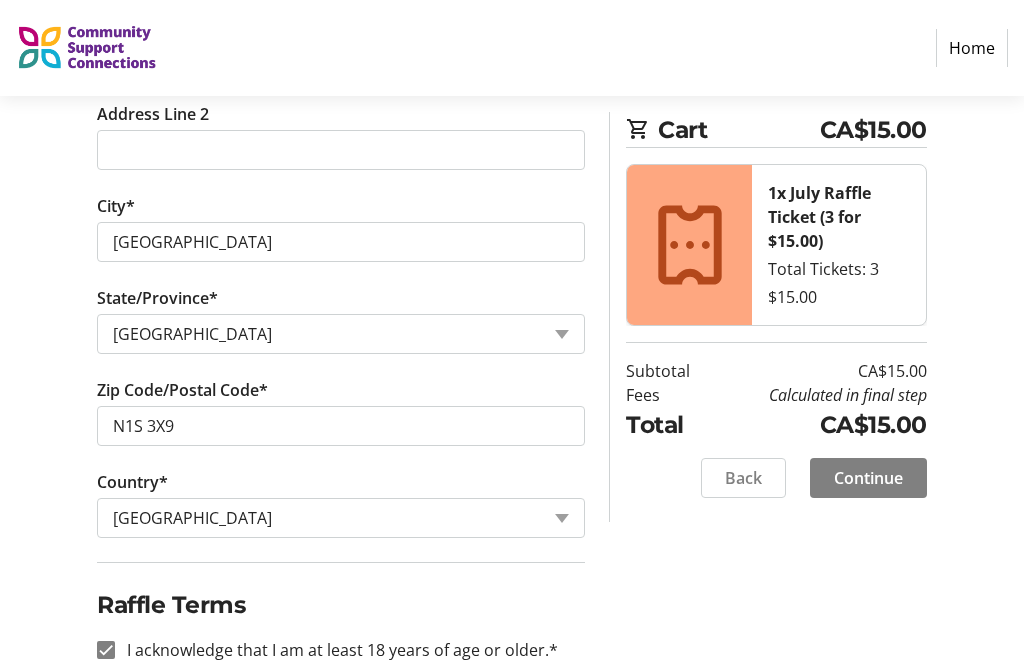 scroll, scrollTop: 207, scrollLeft: 0, axis: vertical 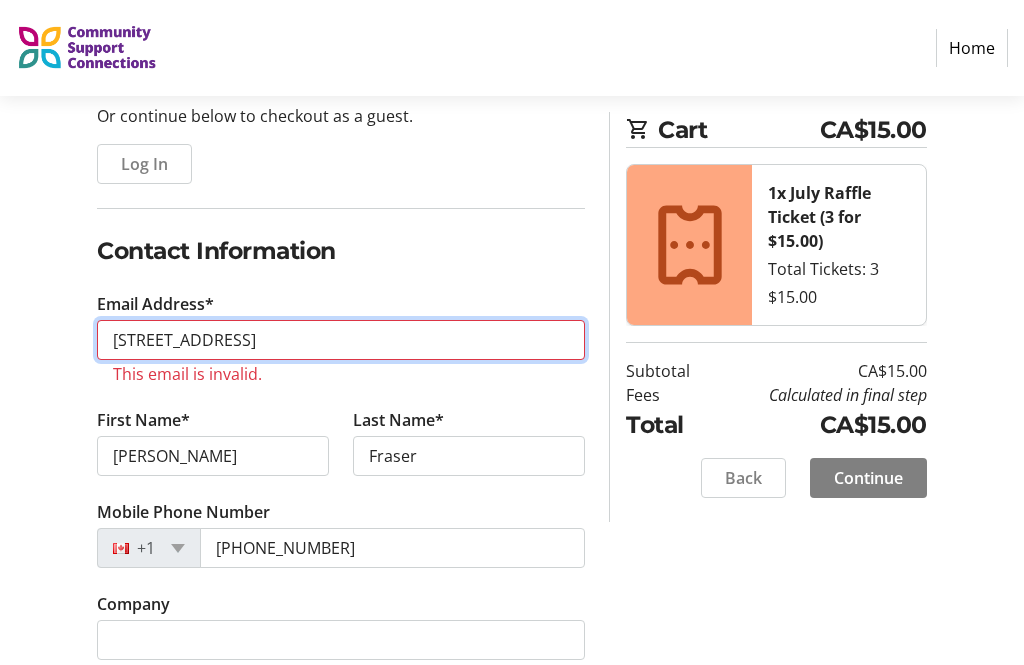 click on "[STREET_ADDRESS]" at bounding box center [341, 340] 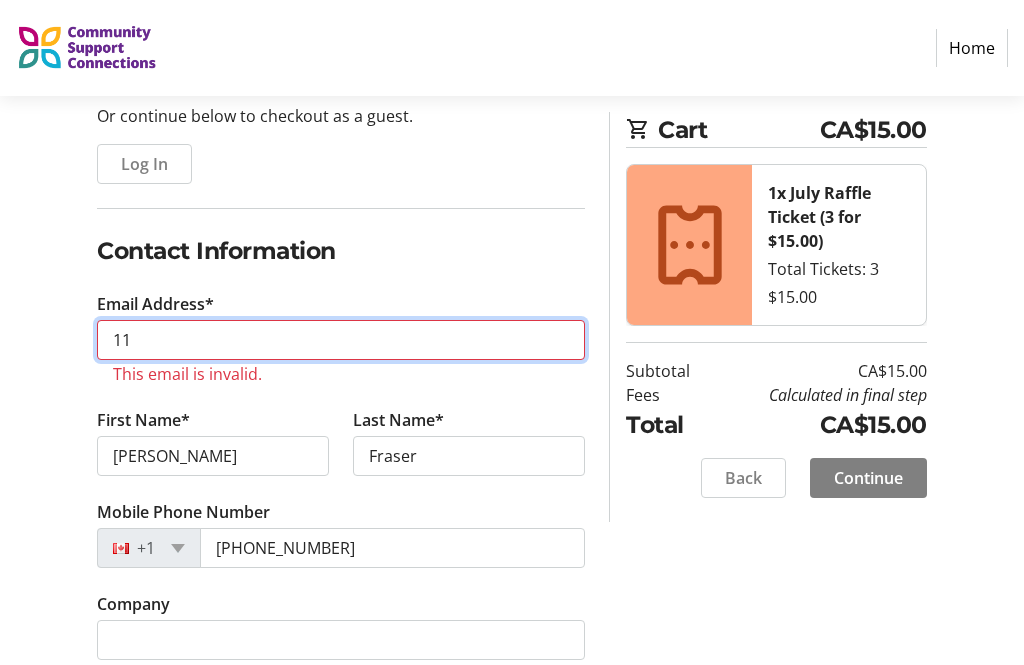 type on "1" 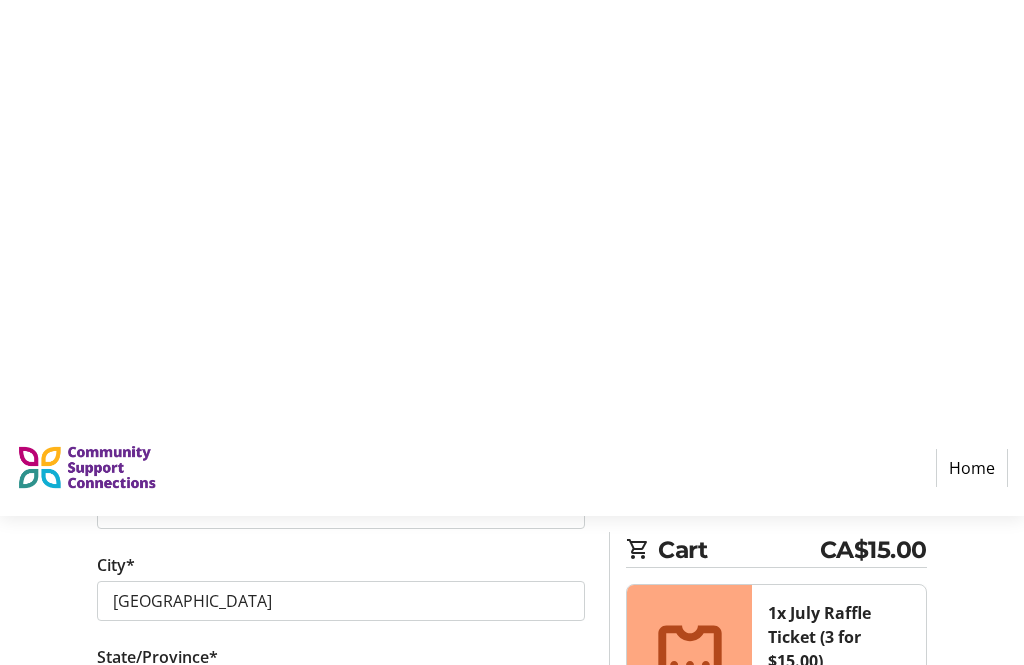 scroll, scrollTop: 1012, scrollLeft: 0, axis: vertical 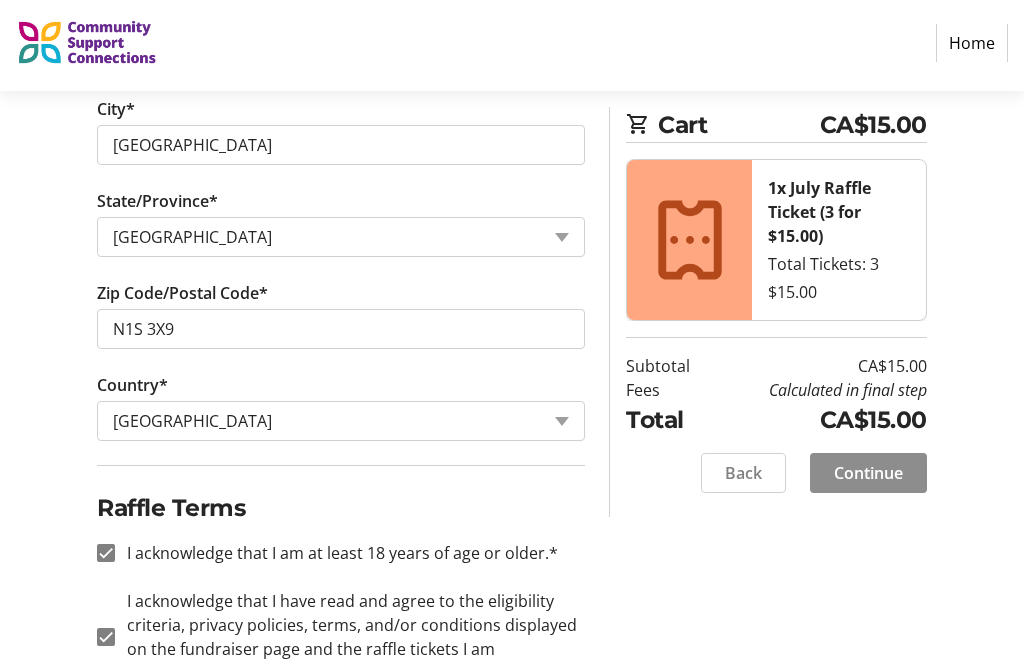 type on "[EMAIL_ADDRESS][DOMAIN_NAME]" 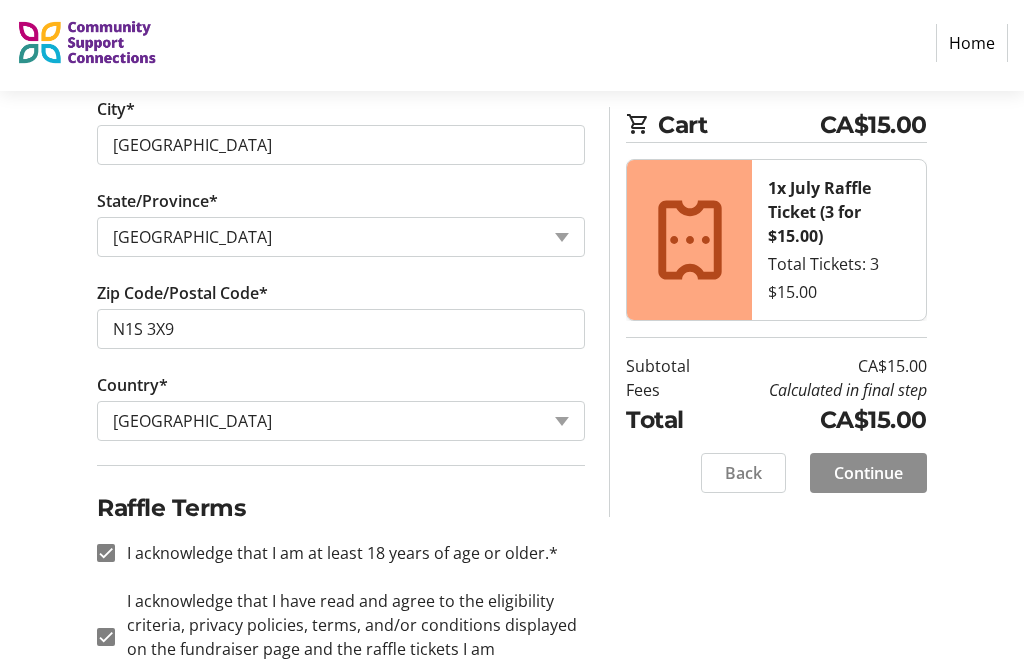 click 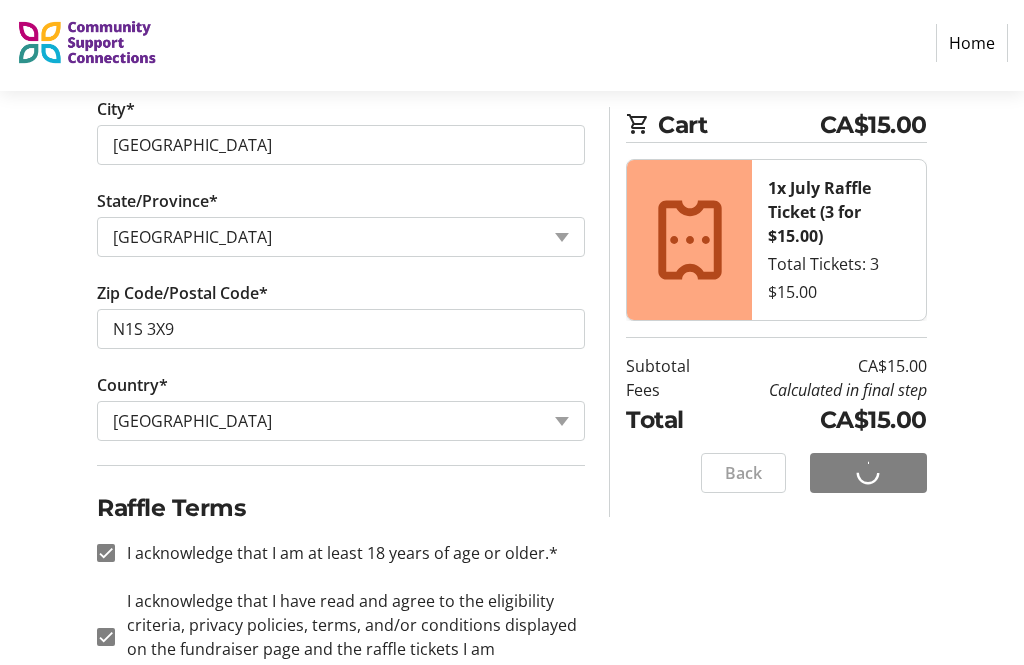 scroll, scrollTop: 1017, scrollLeft: 0, axis: vertical 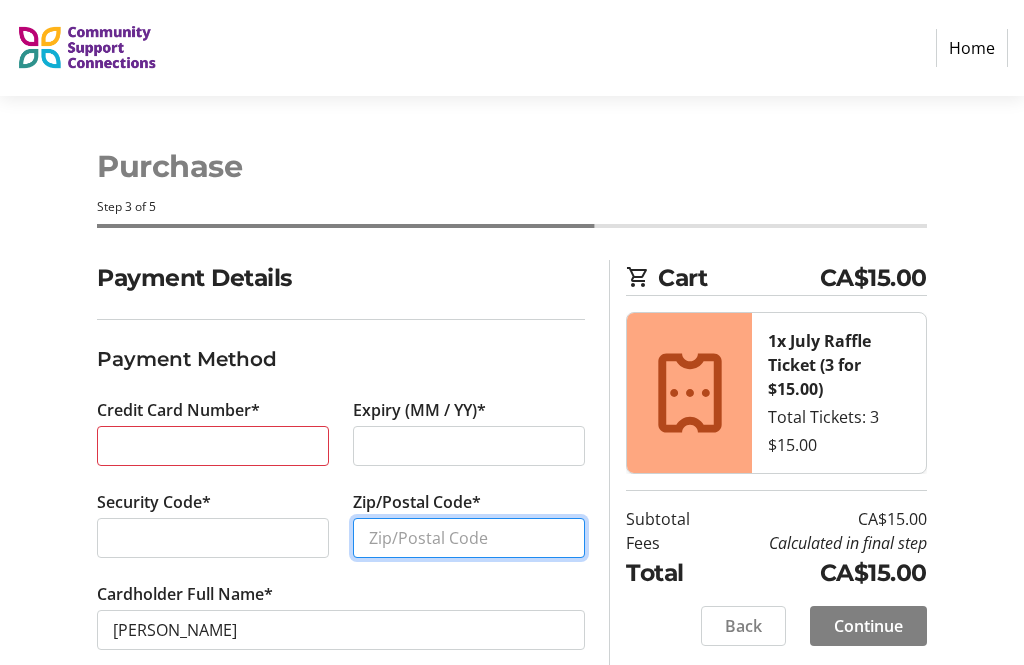 click on "Zip/Postal Code*" at bounding box center [469, 538] 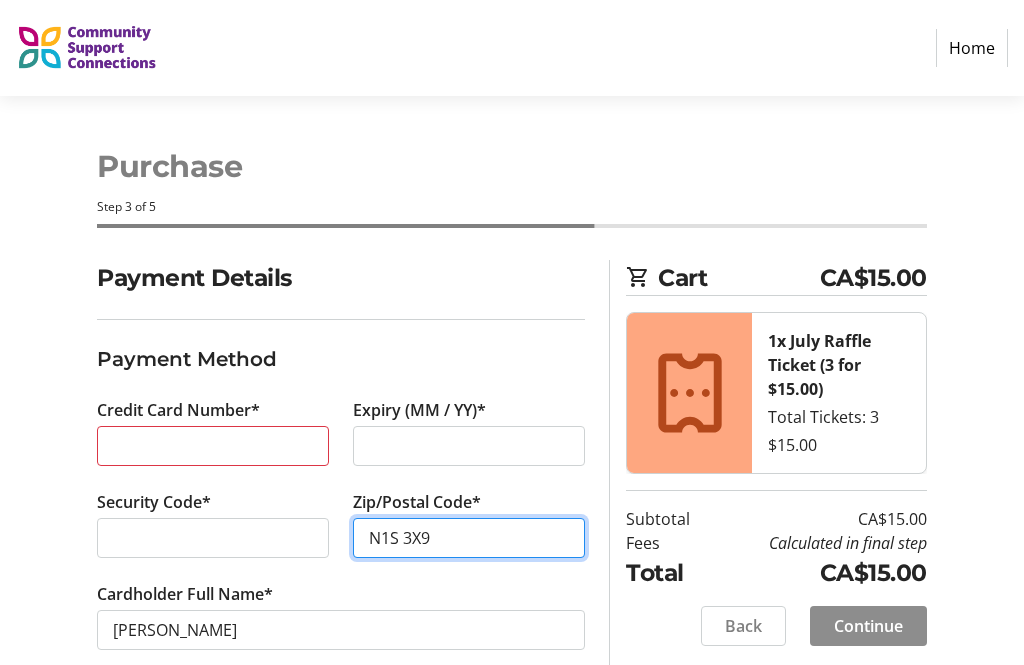 type on "N1S 3X9" 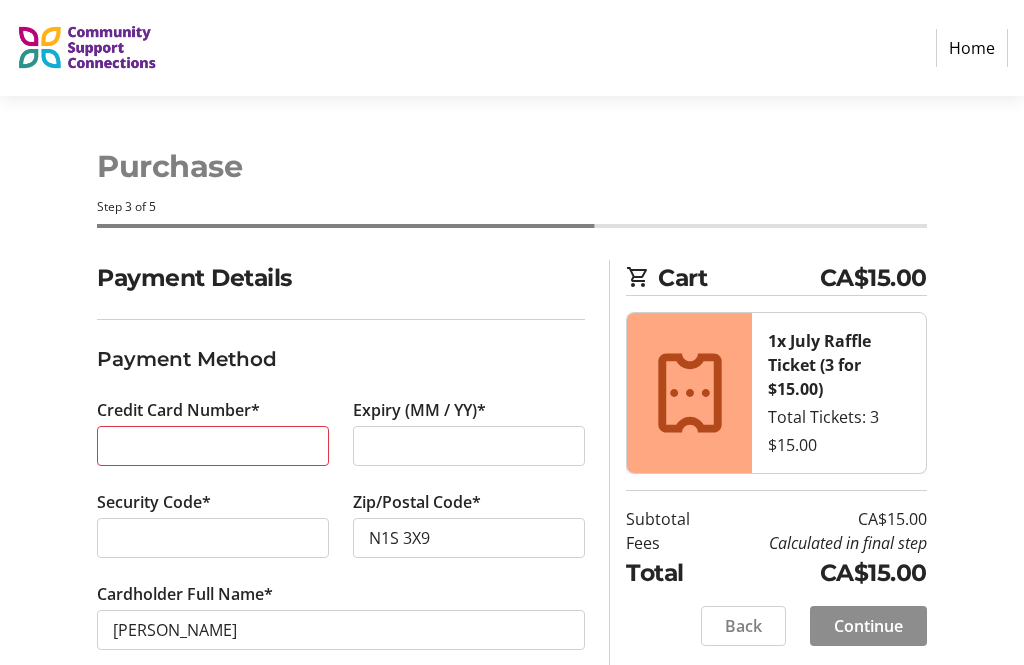 click on "Continue" 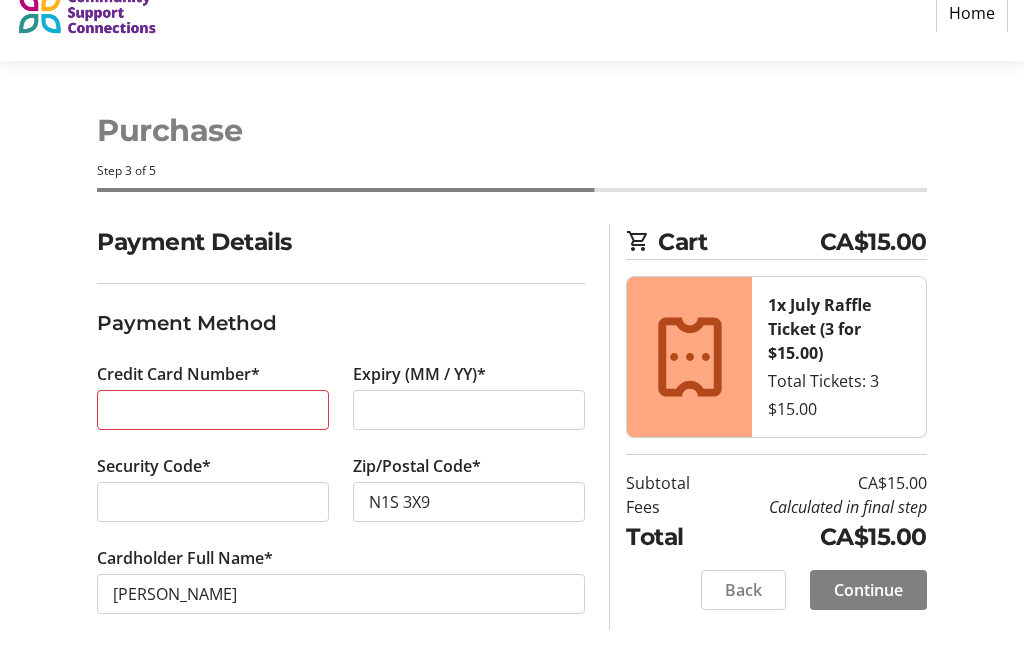 scroll, scrollTop: 41, scrollLeft: 0, axis: vertical 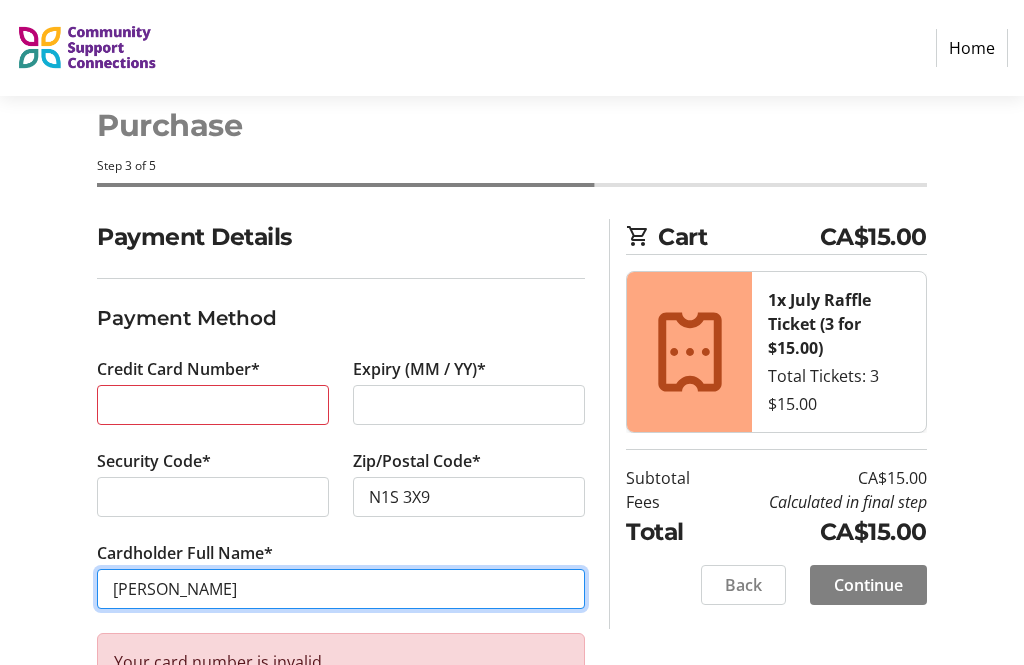 click on "[PERSON_NAME]" at bounding box center (341, 589) 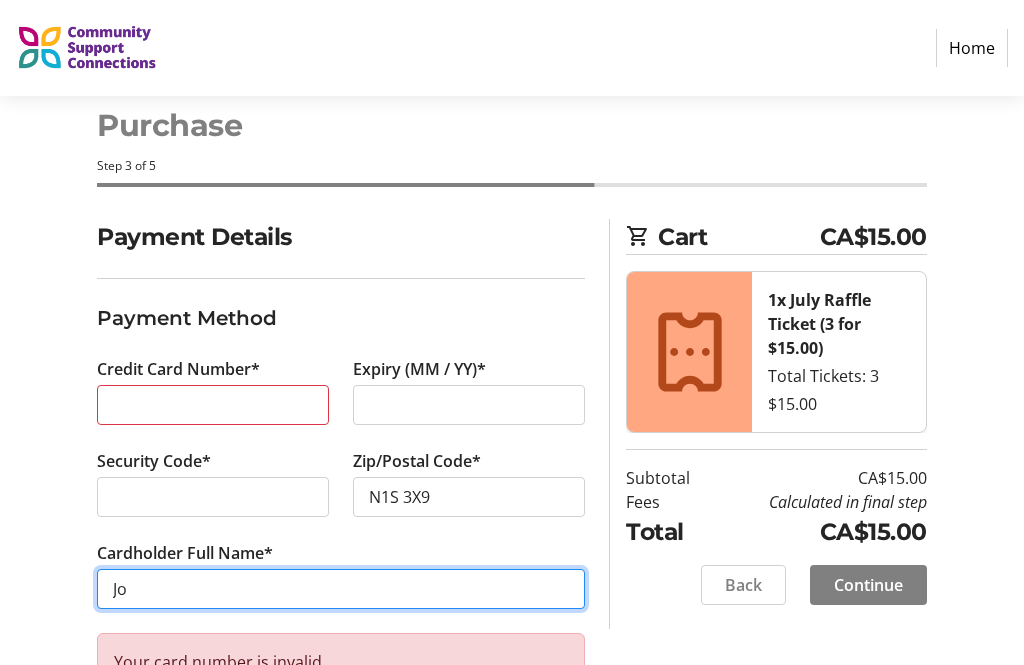type on "J" 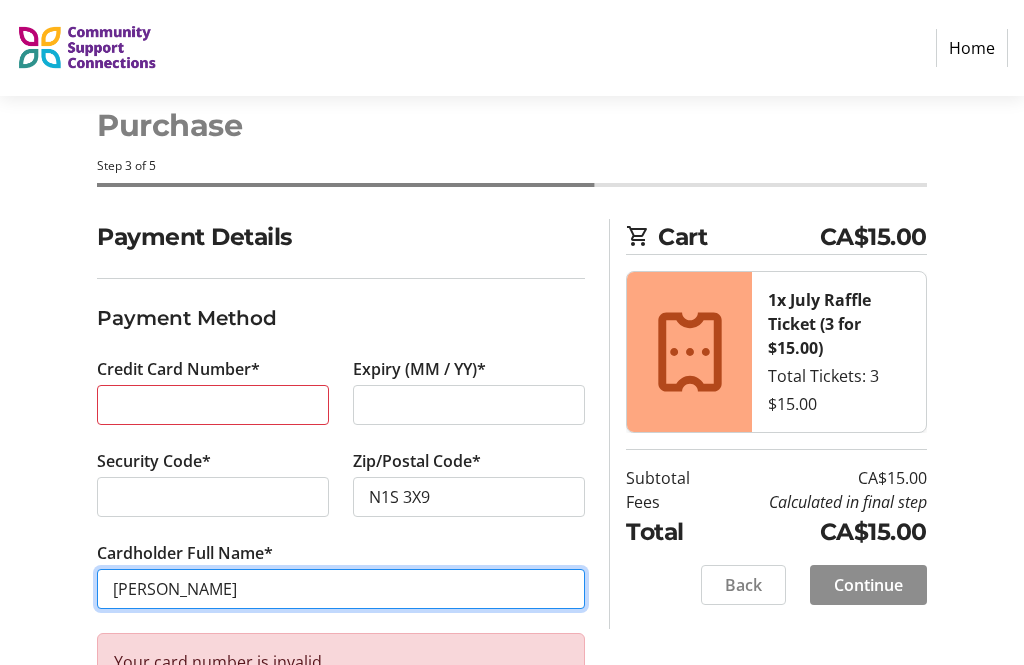 type on "[PERSON_NAME]" 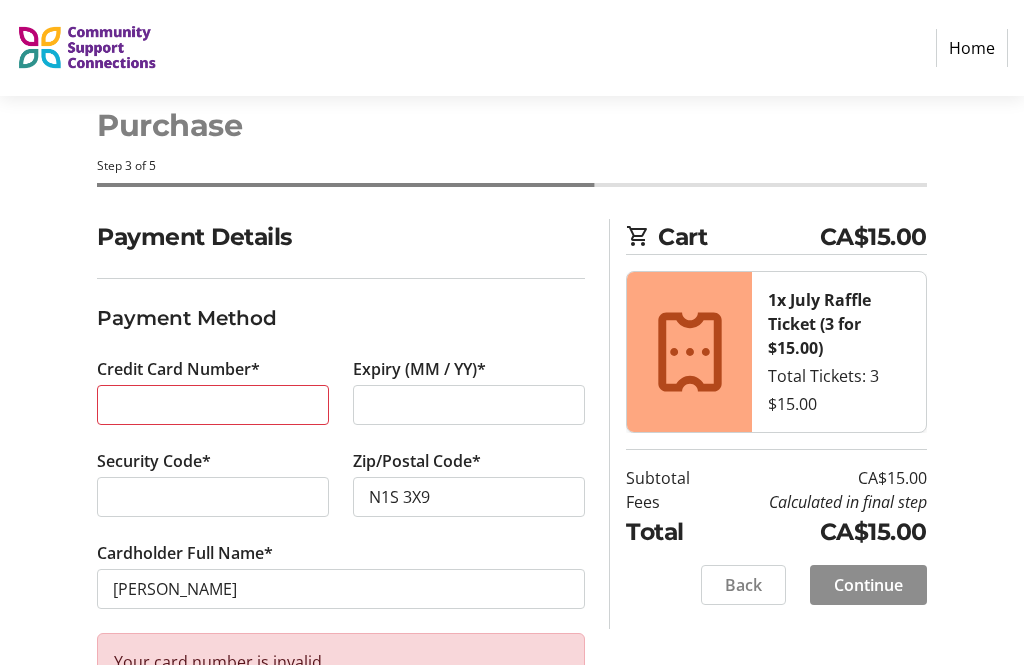 click on "Continue" 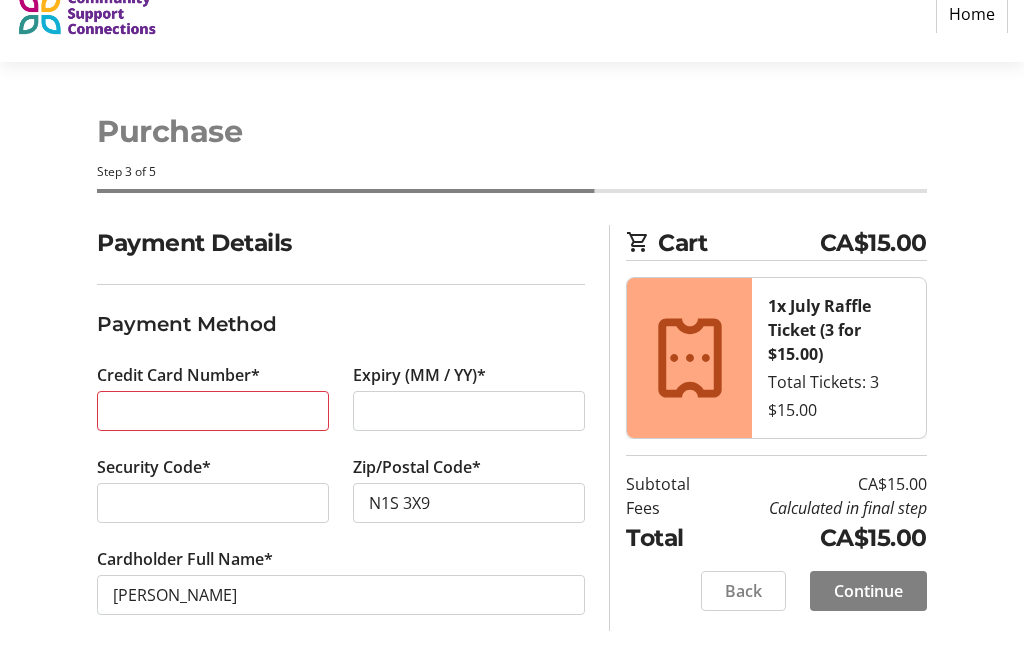scroll, scrollTop: 41, scrollLeft: 0, axis: vertical 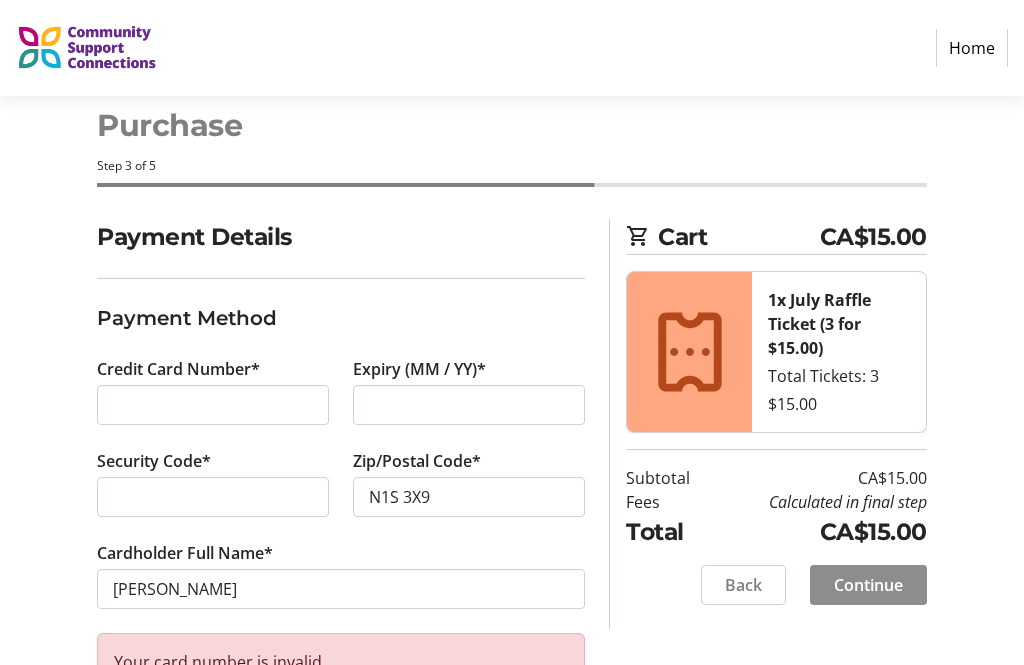 click on "Continue" 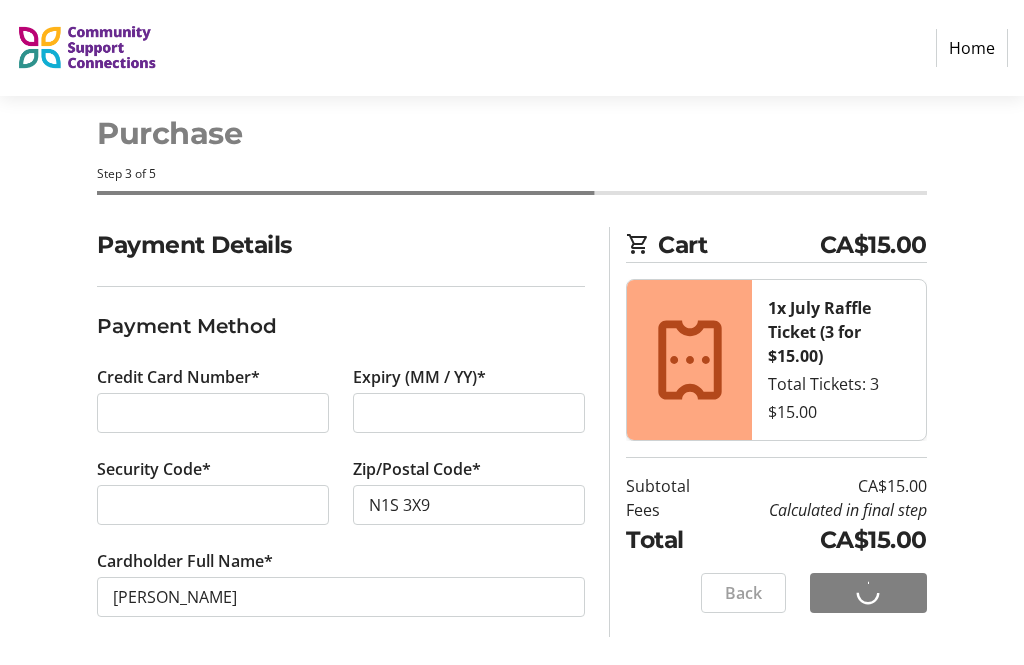 scroll, scrollTop: 0, scrollLeft: 0, axis: both 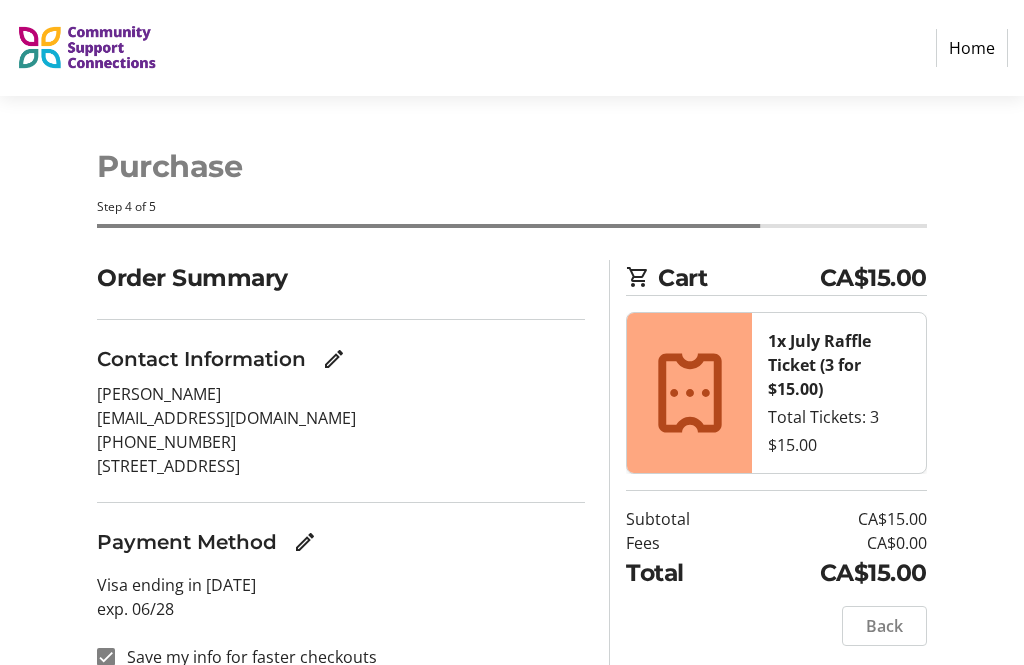 click on "Complete Purchase" 